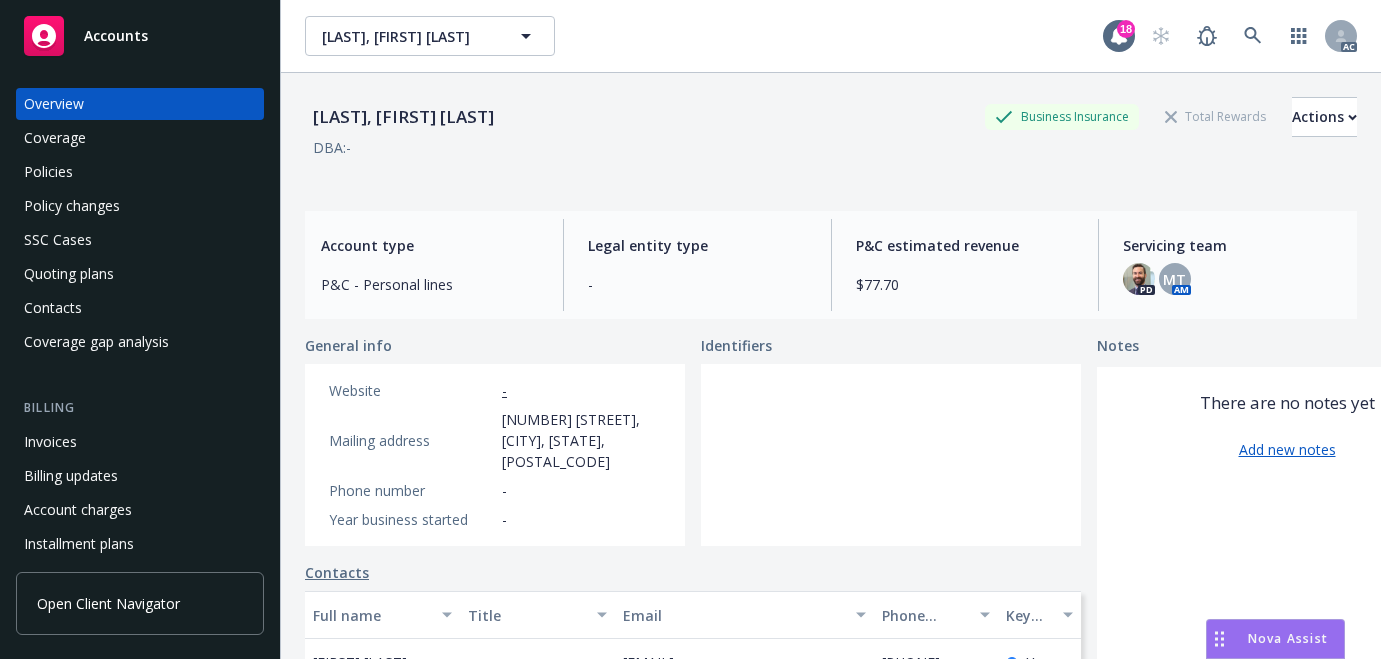 scroll, scrollTop: 0, scrollLeft: 0, axis: both 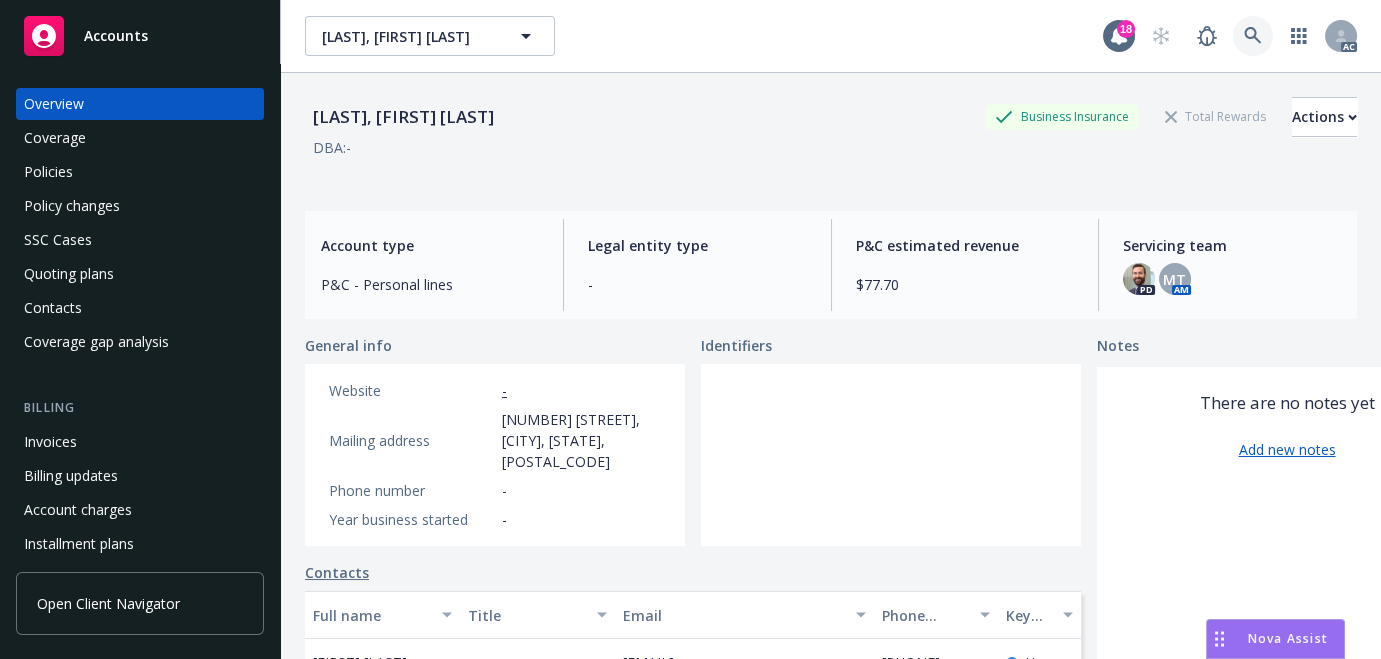 click 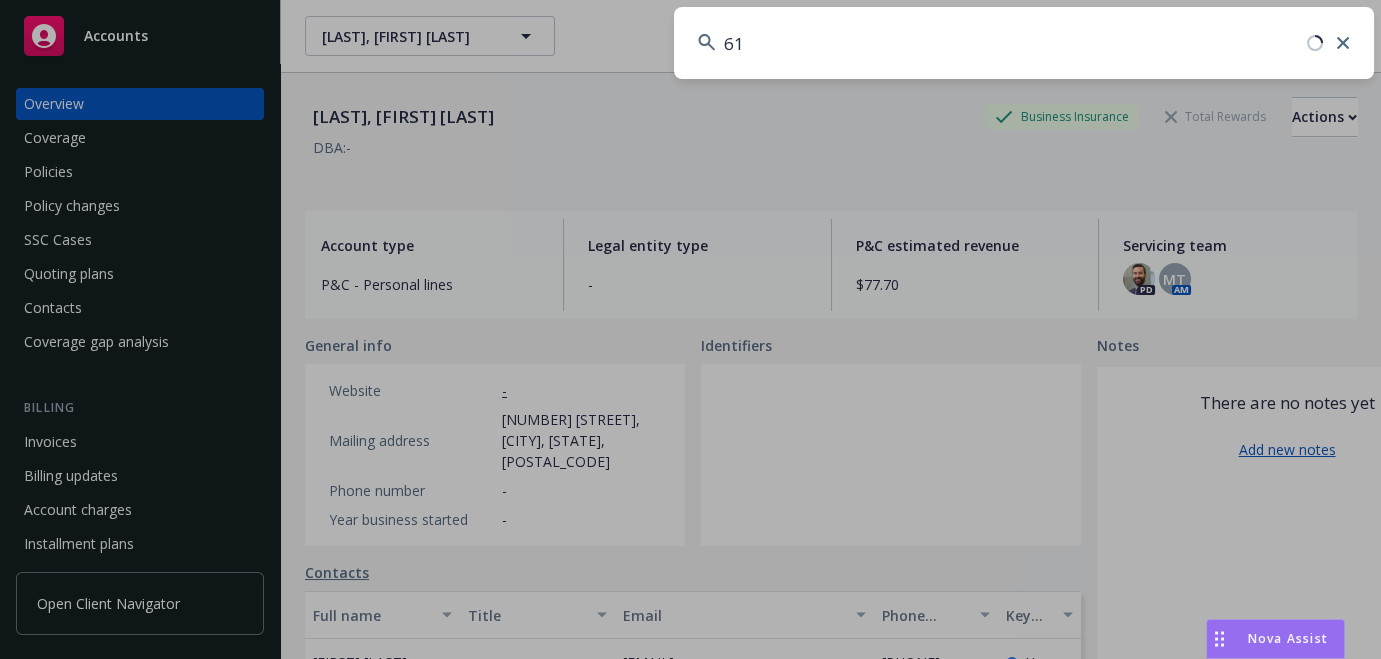 type on "6" 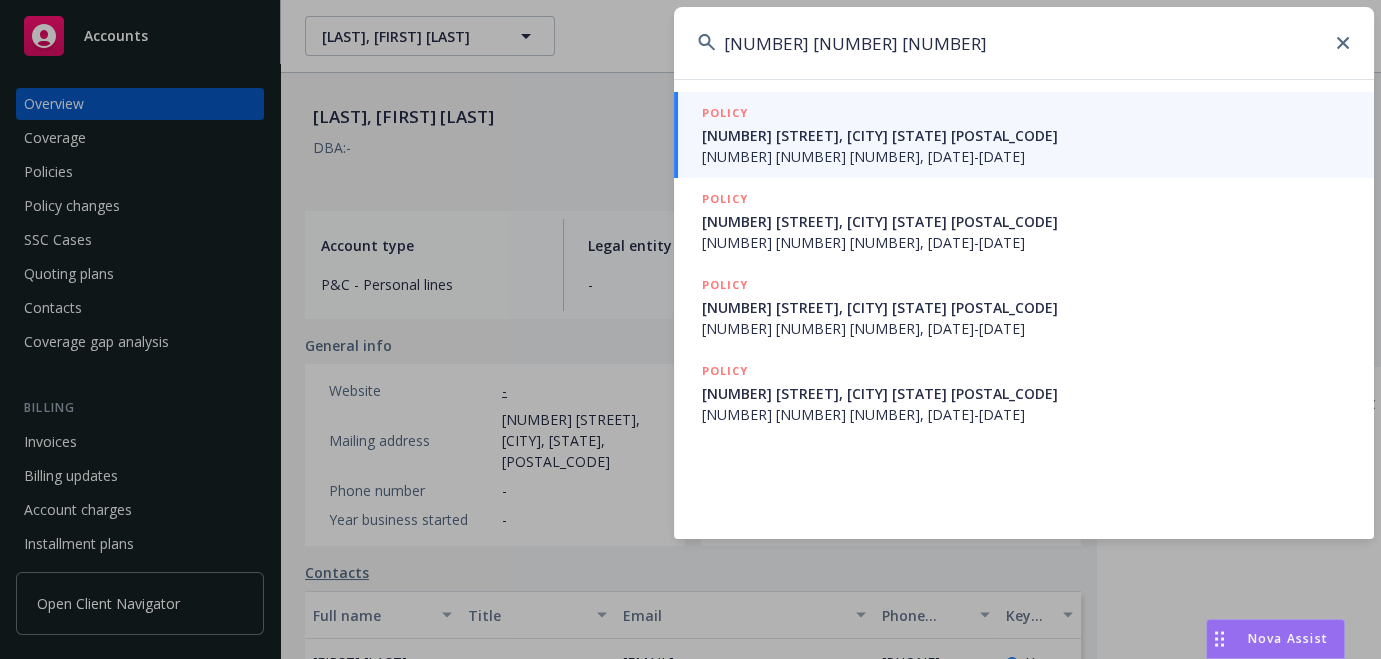 type on "[NUMBER] [NUMBER] [NUMBER]" 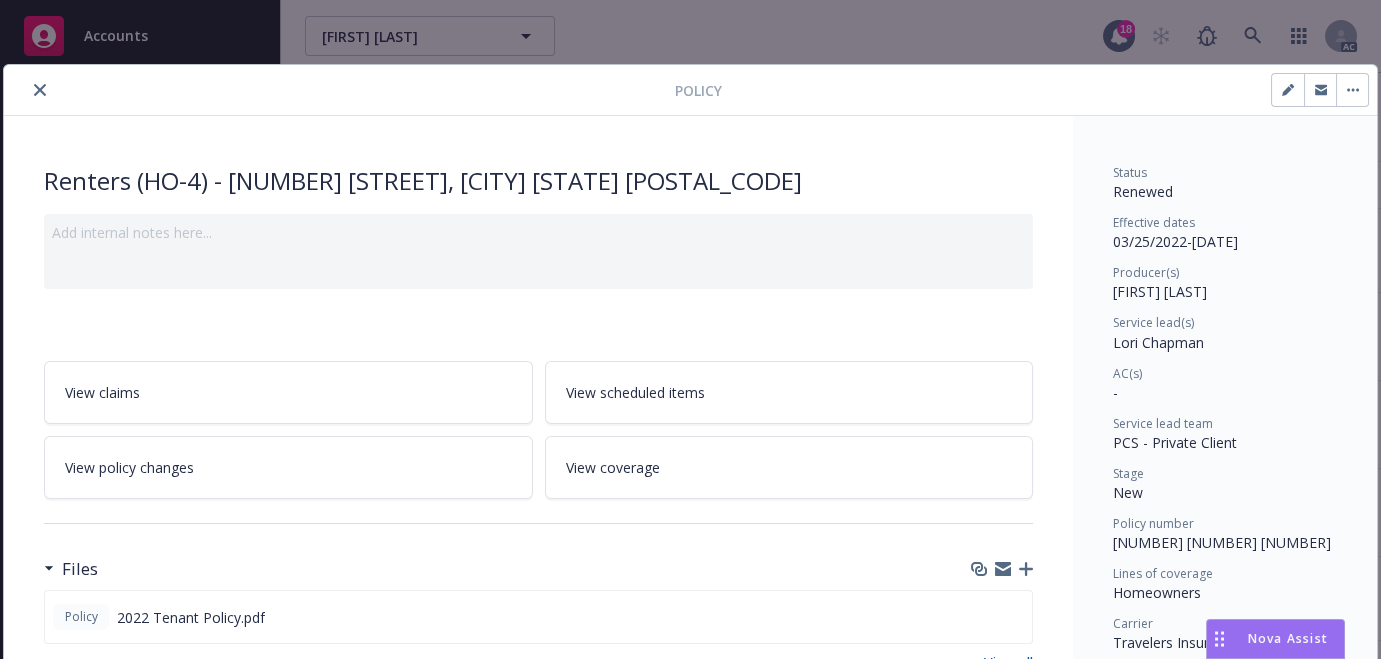 click at bounding box center [40, 90] 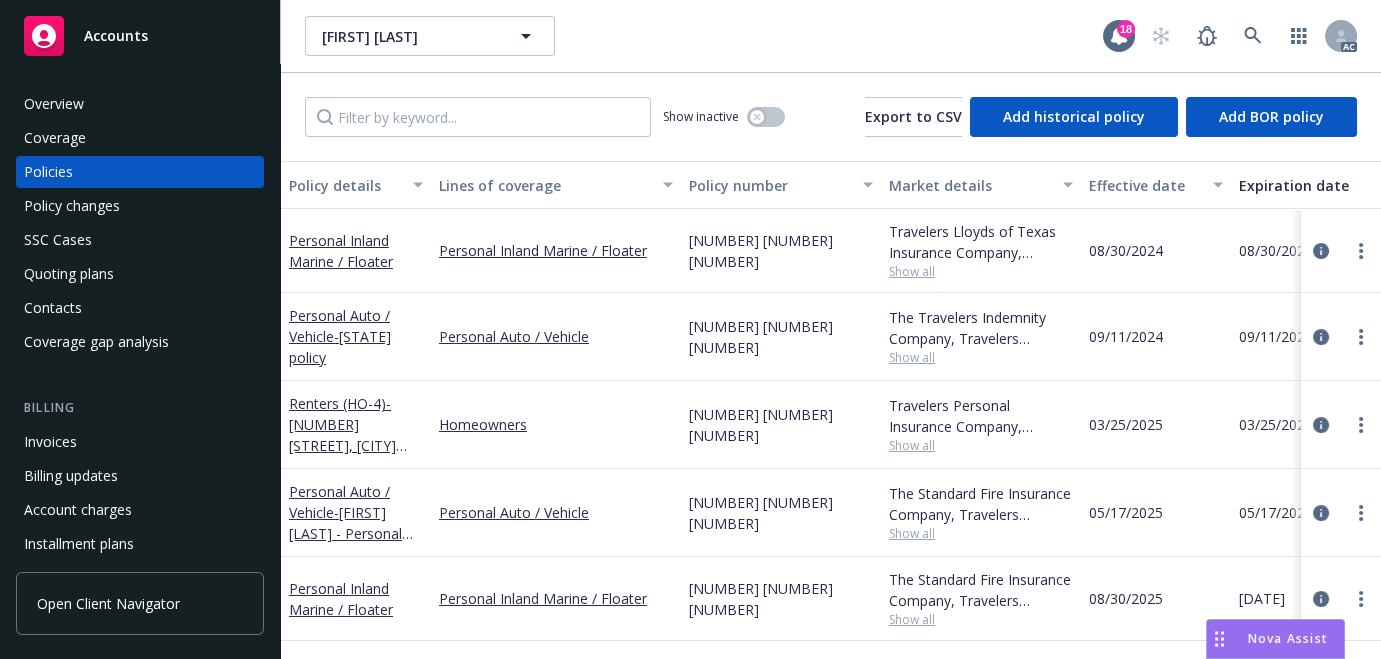 click on "Overview" at bounding box center [54, 104] 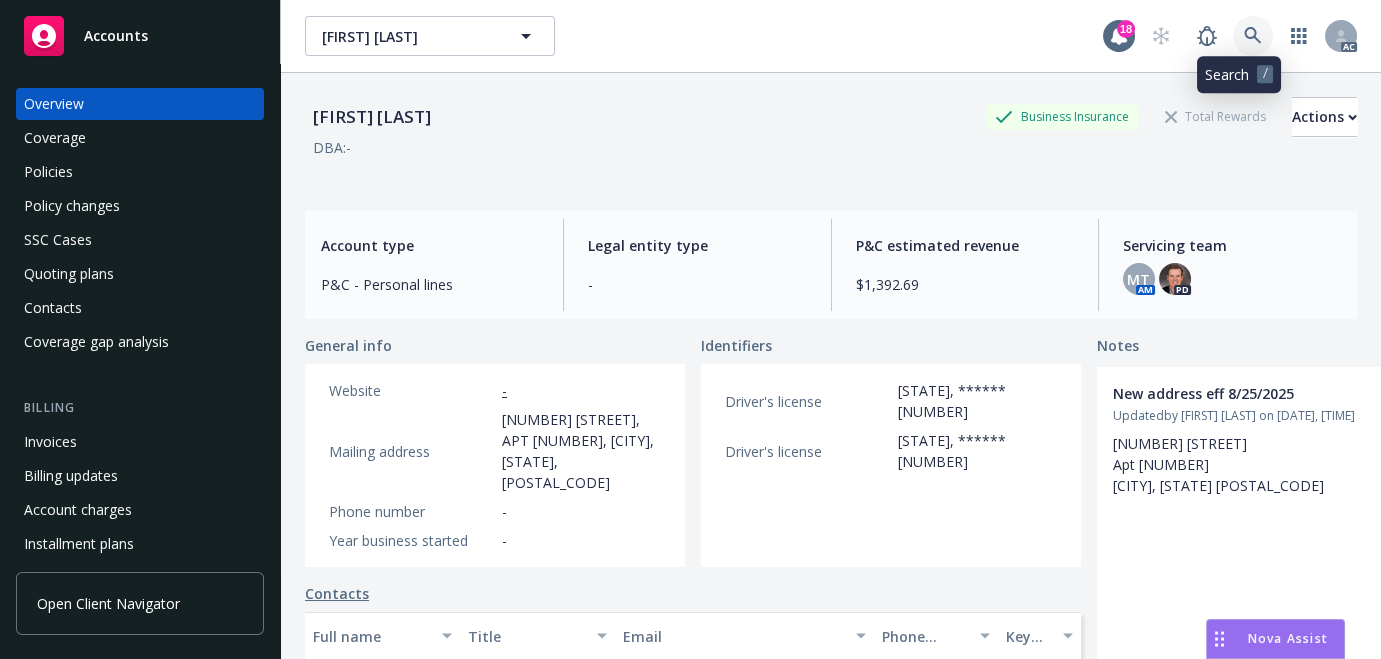 click at bounding box center (1253, 36) 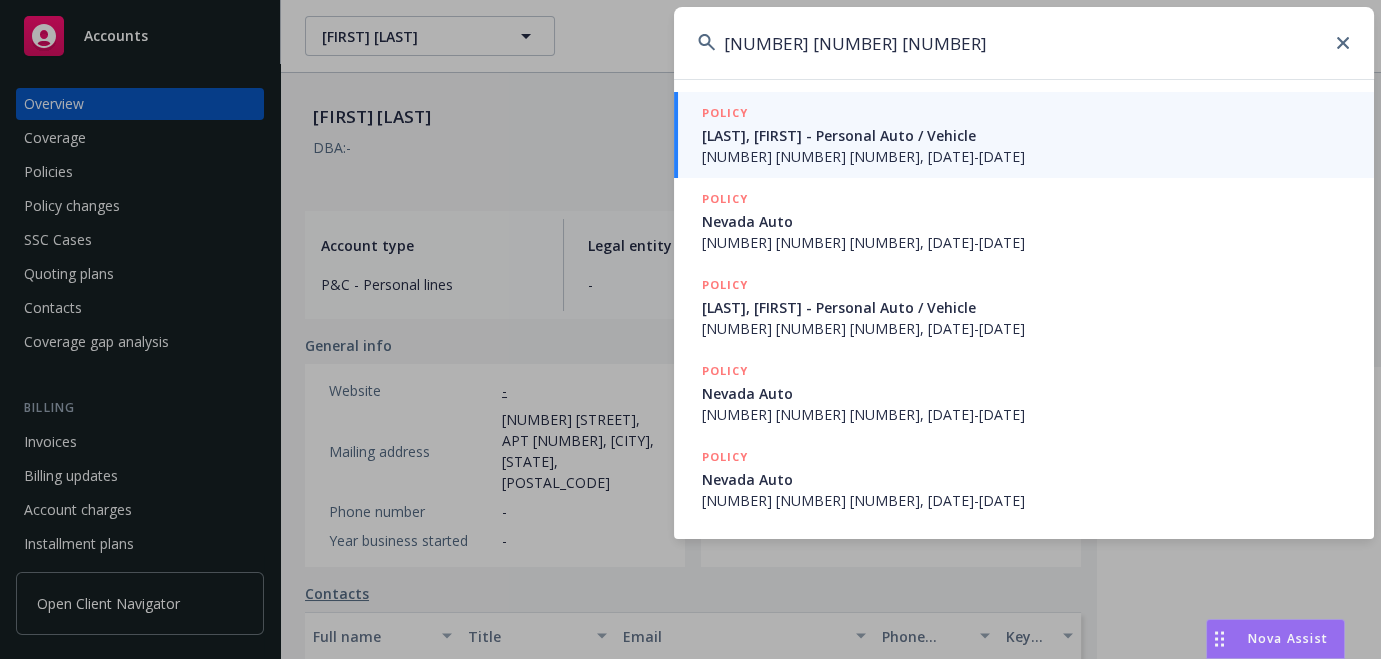 type on "[NUMBER] [NUMBER] [NUMBER]" 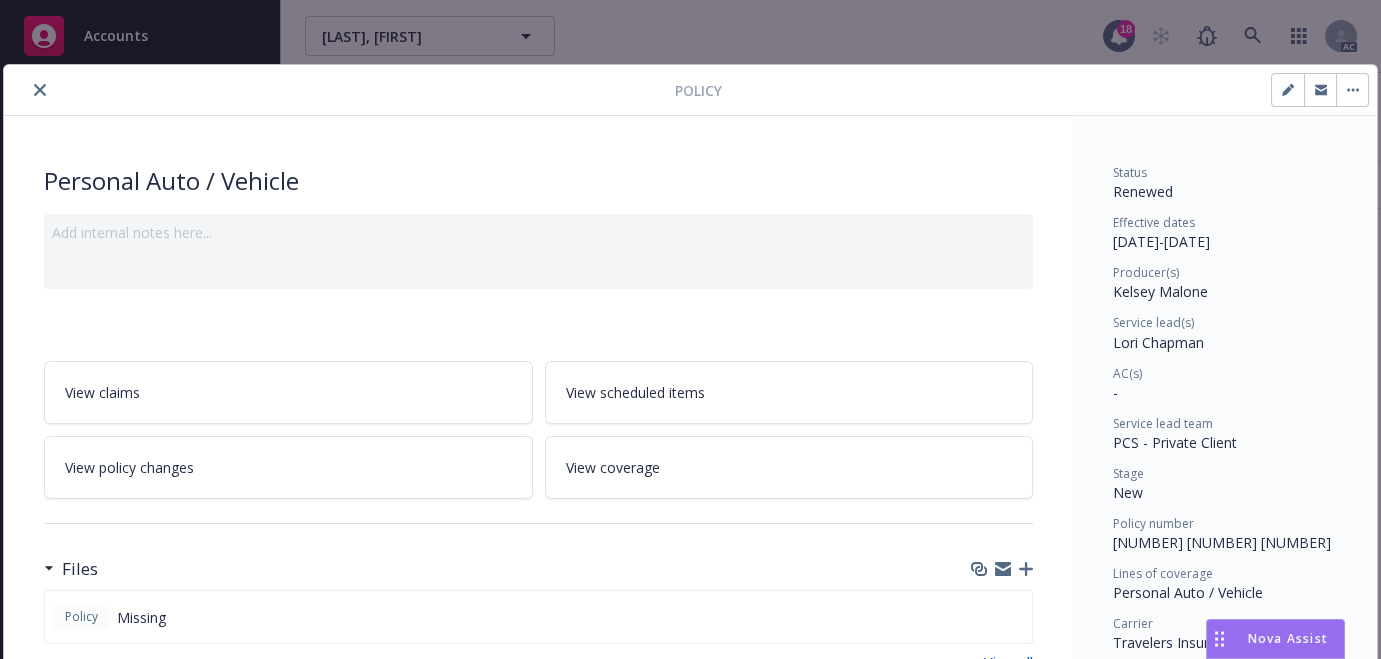 click 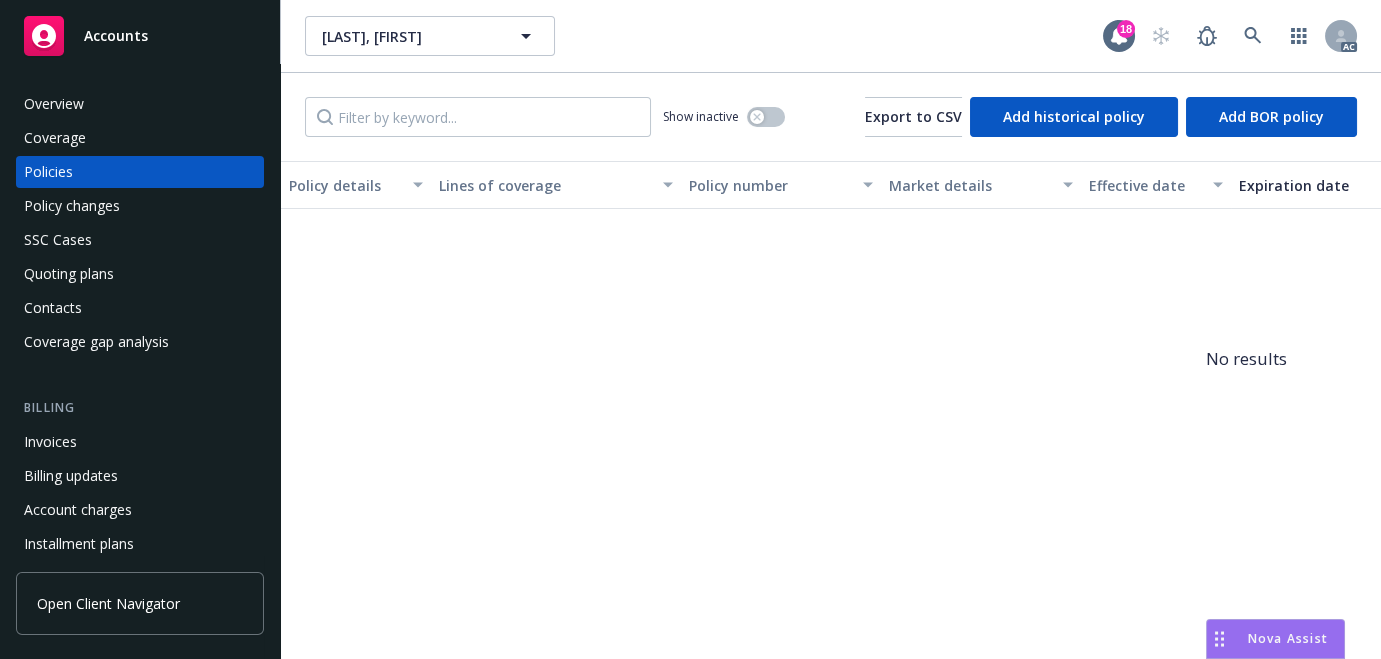 drag, startPoint x: 89, startPoint y: 239, endPoint x: 105, endPoint y: 237, distance: 16.124516 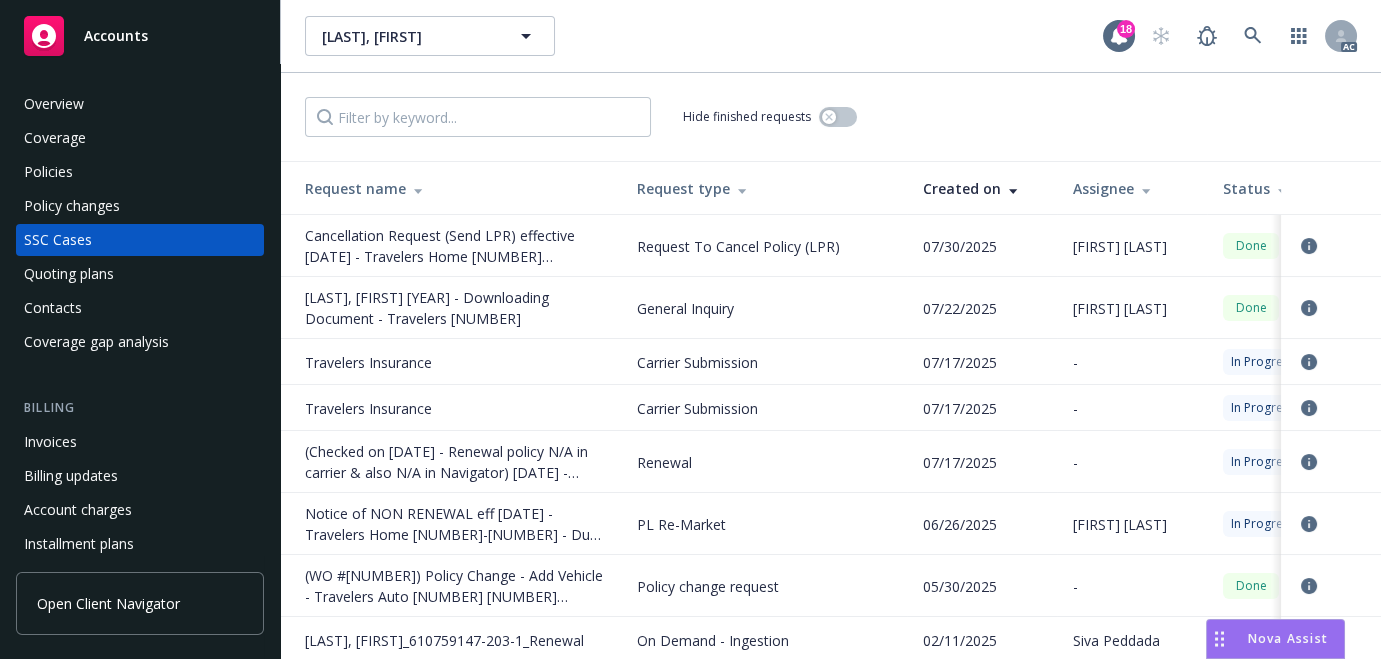 click on "Overview" at bounding box center [54, 104] 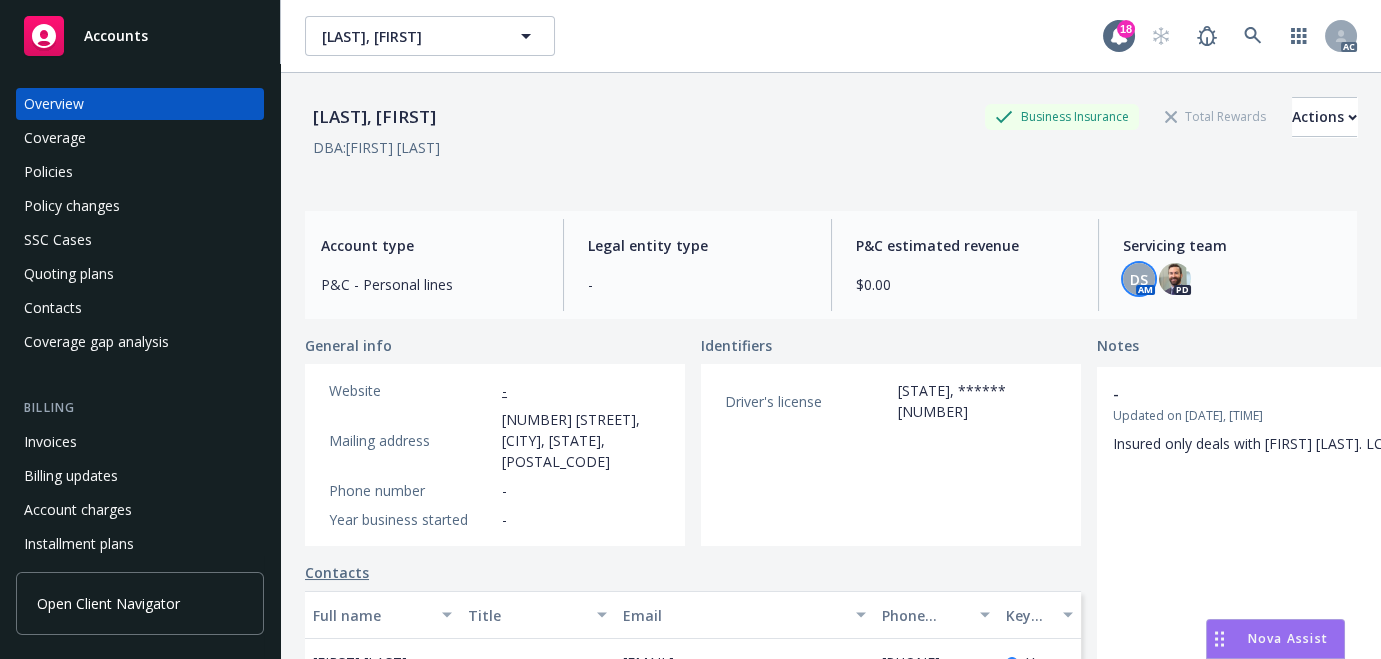 click on "DS" at bounding box center [1139, 279] 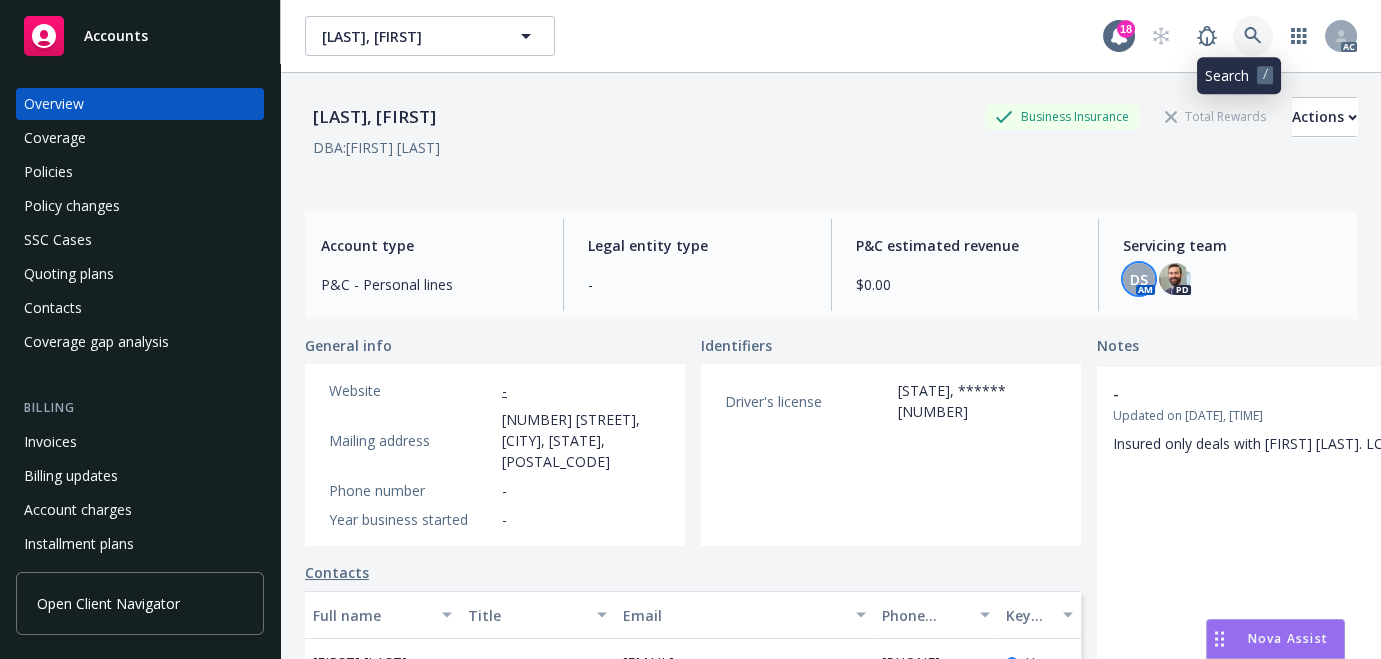 click 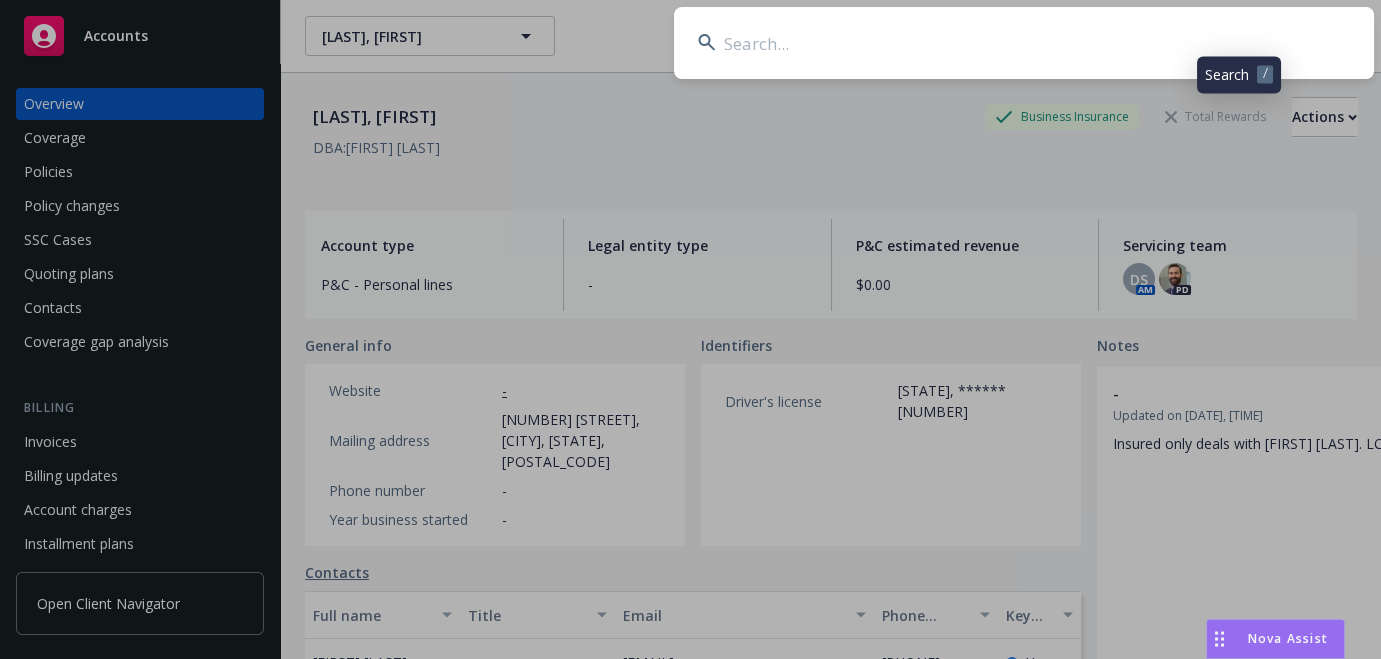 type on "[NUMBER] [NUMBER] [NUMBER]" 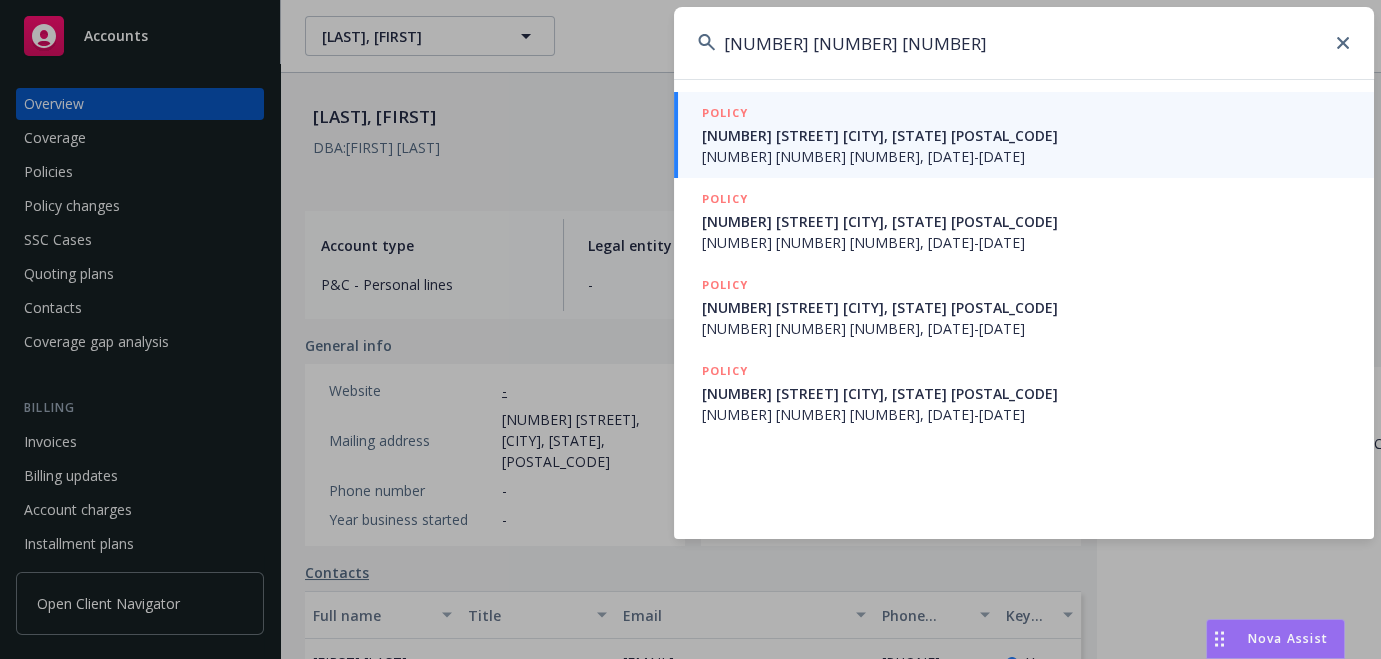 click on "[NUMBER] [NUMBER] [NUMBER], [DATE]-[DATE]" at bounding box center [1026, 156] 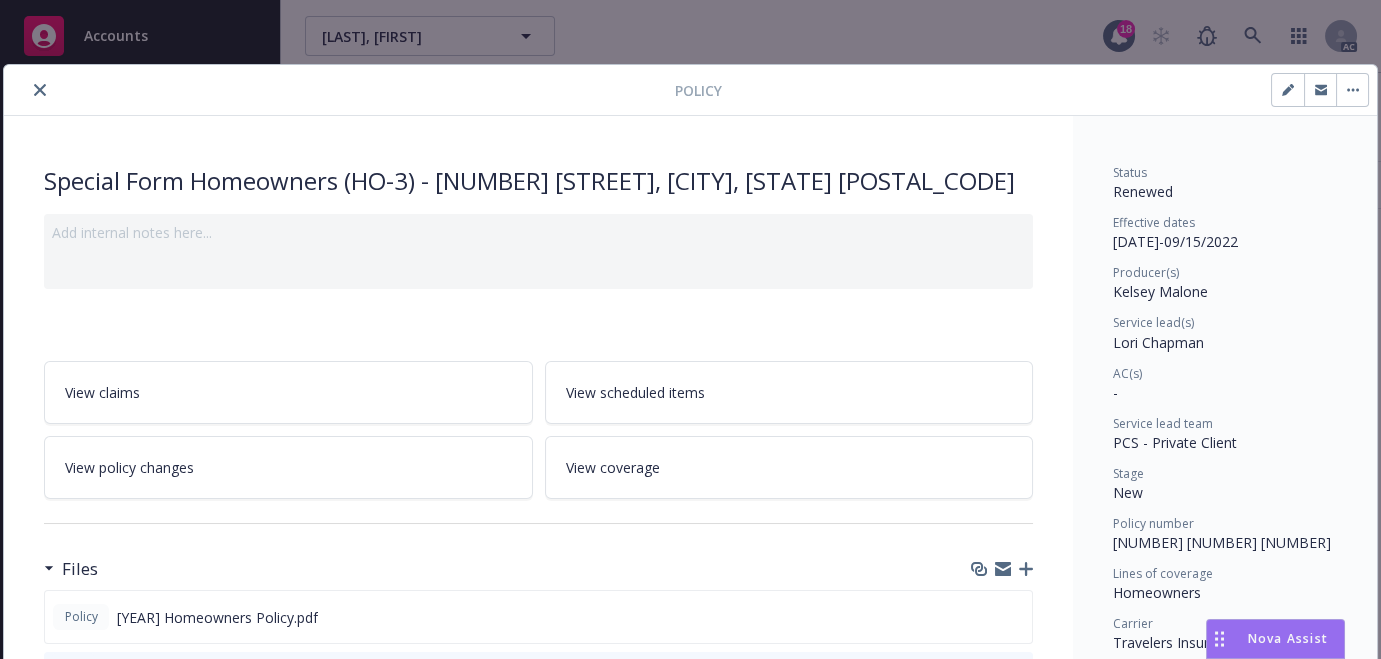 click at bounding box center (40, 90) 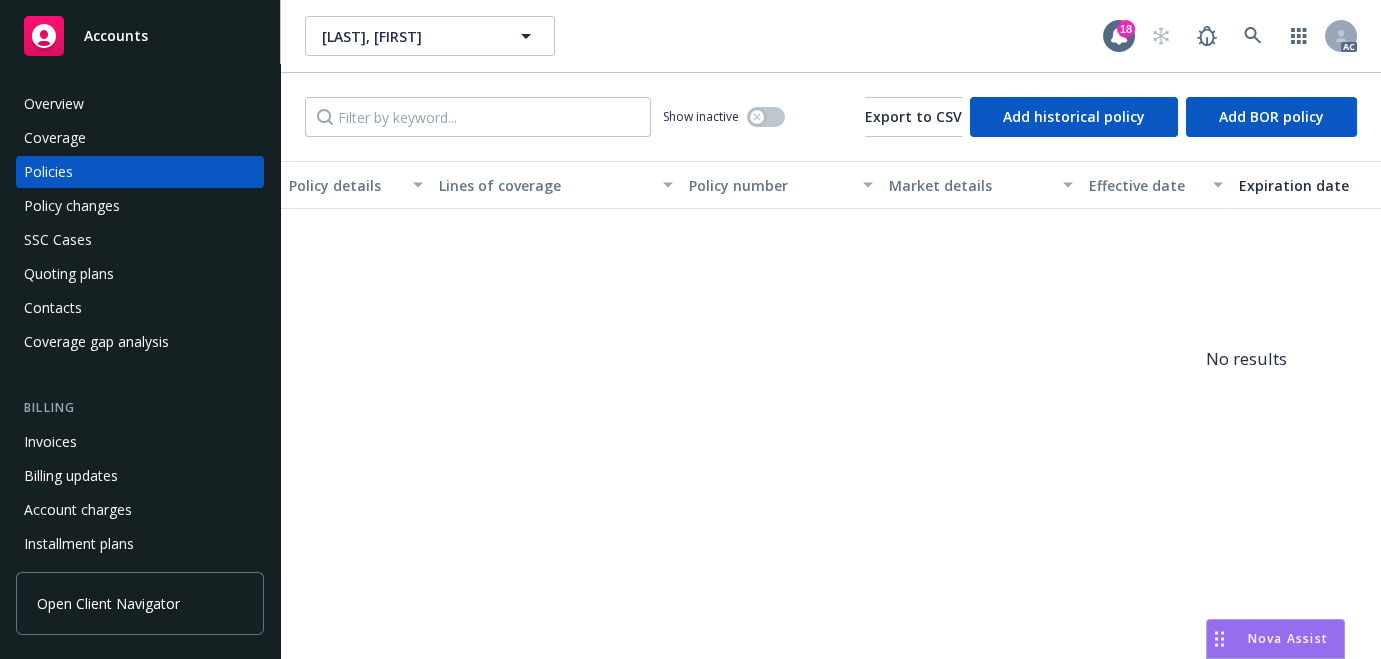 click on "SSC Cases" at bounding box center [58, 240] 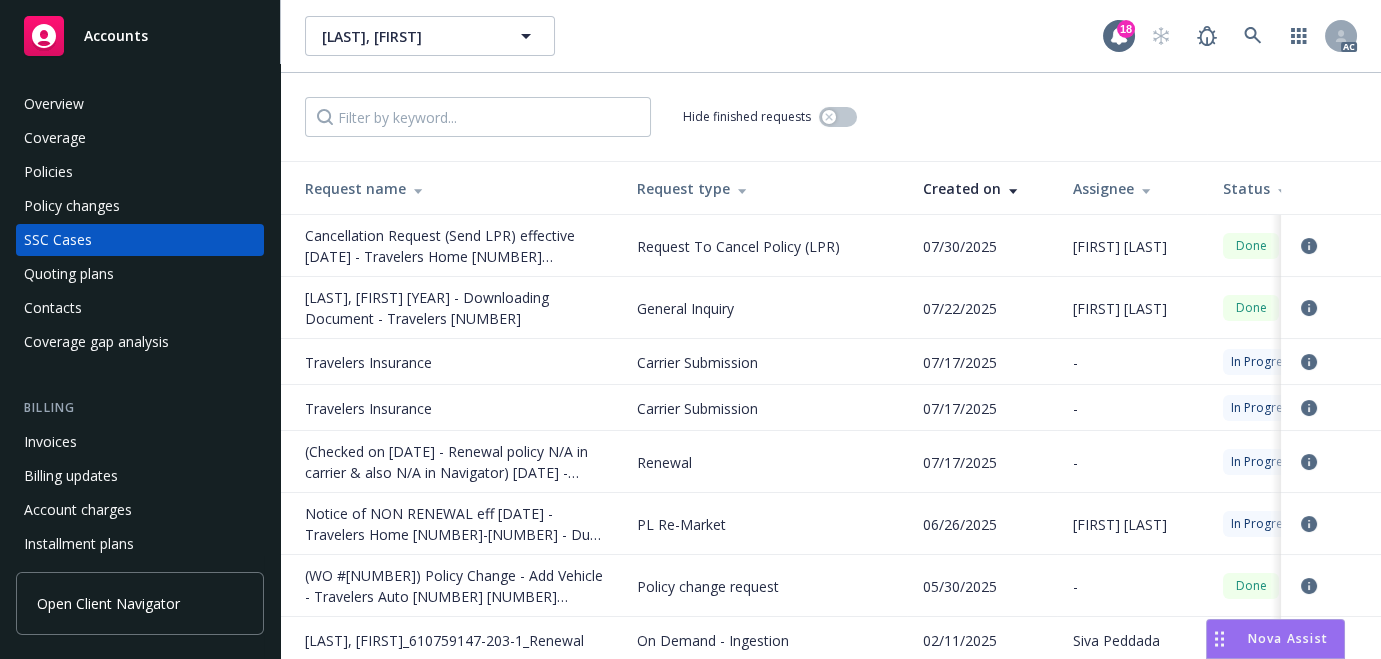 click on "Overview" at bounding box center [54, 104] 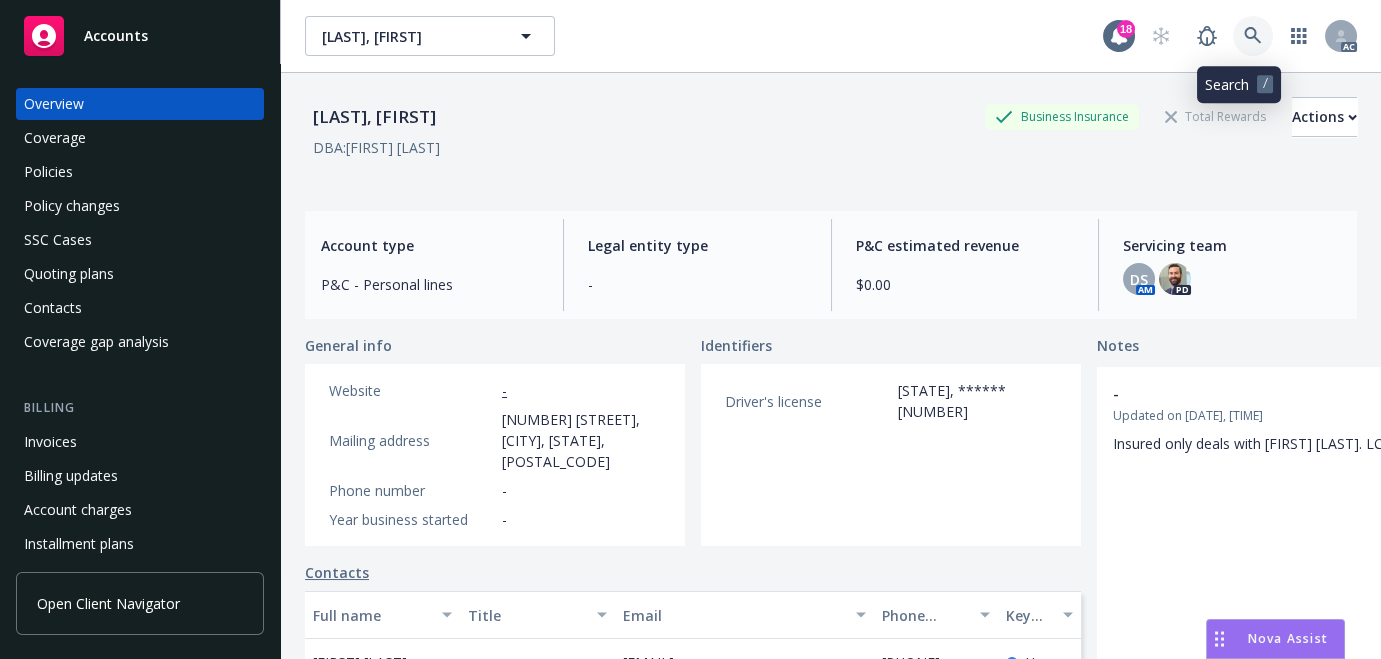 click at bounding box center (1253, 36) 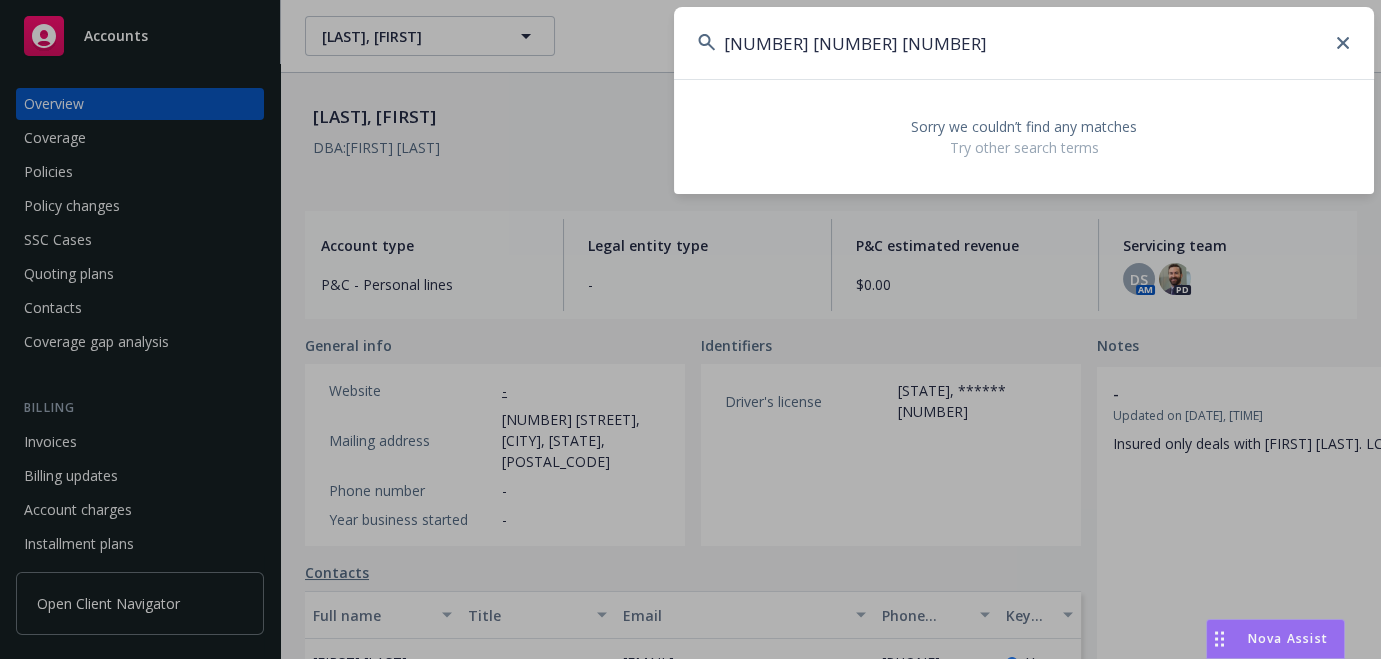 type on "[NUMBER] [NUMBER] [NUMBER]" 